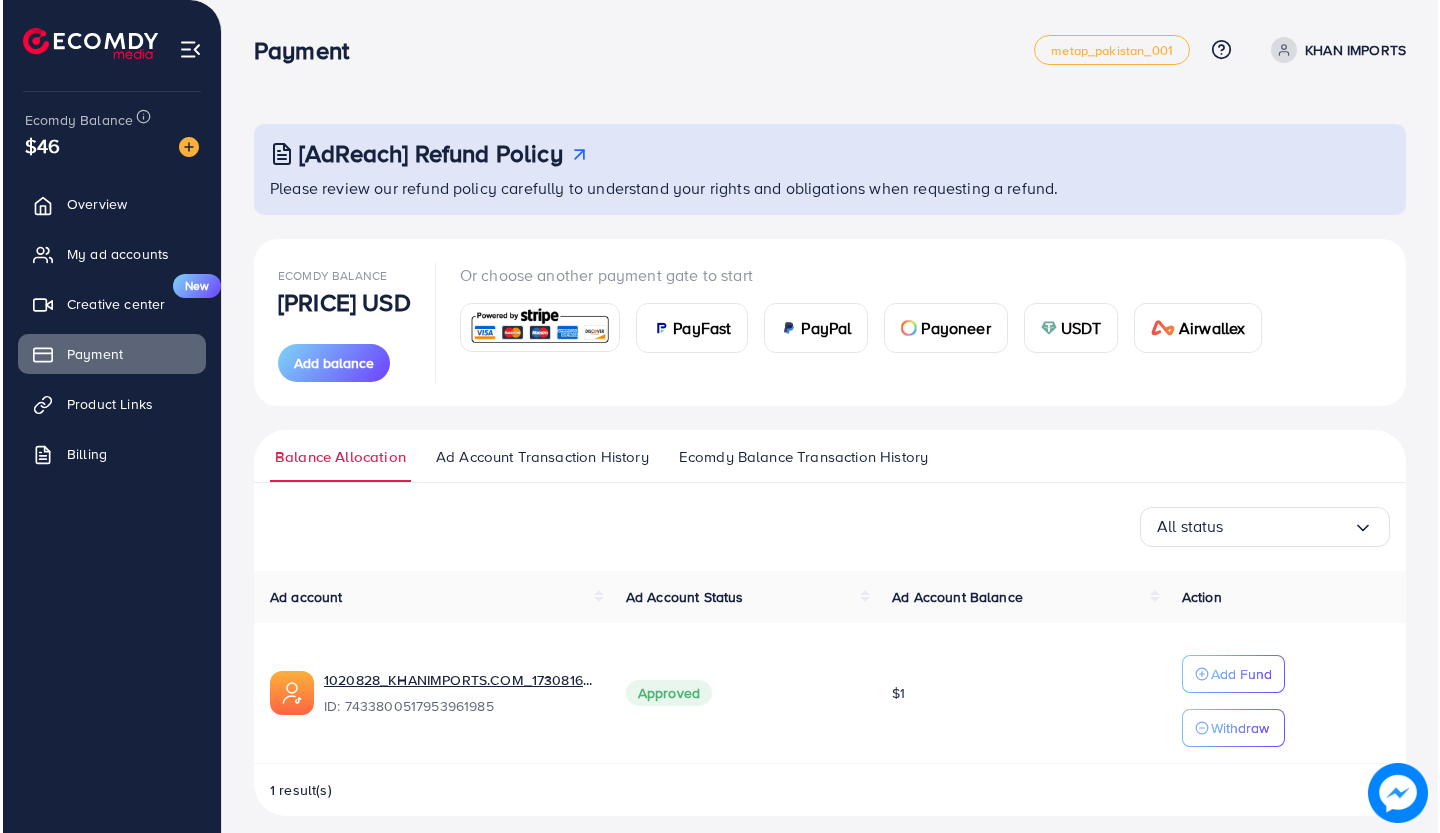scroll, scrollTop: 0, scrollLeft: 0, axis: both 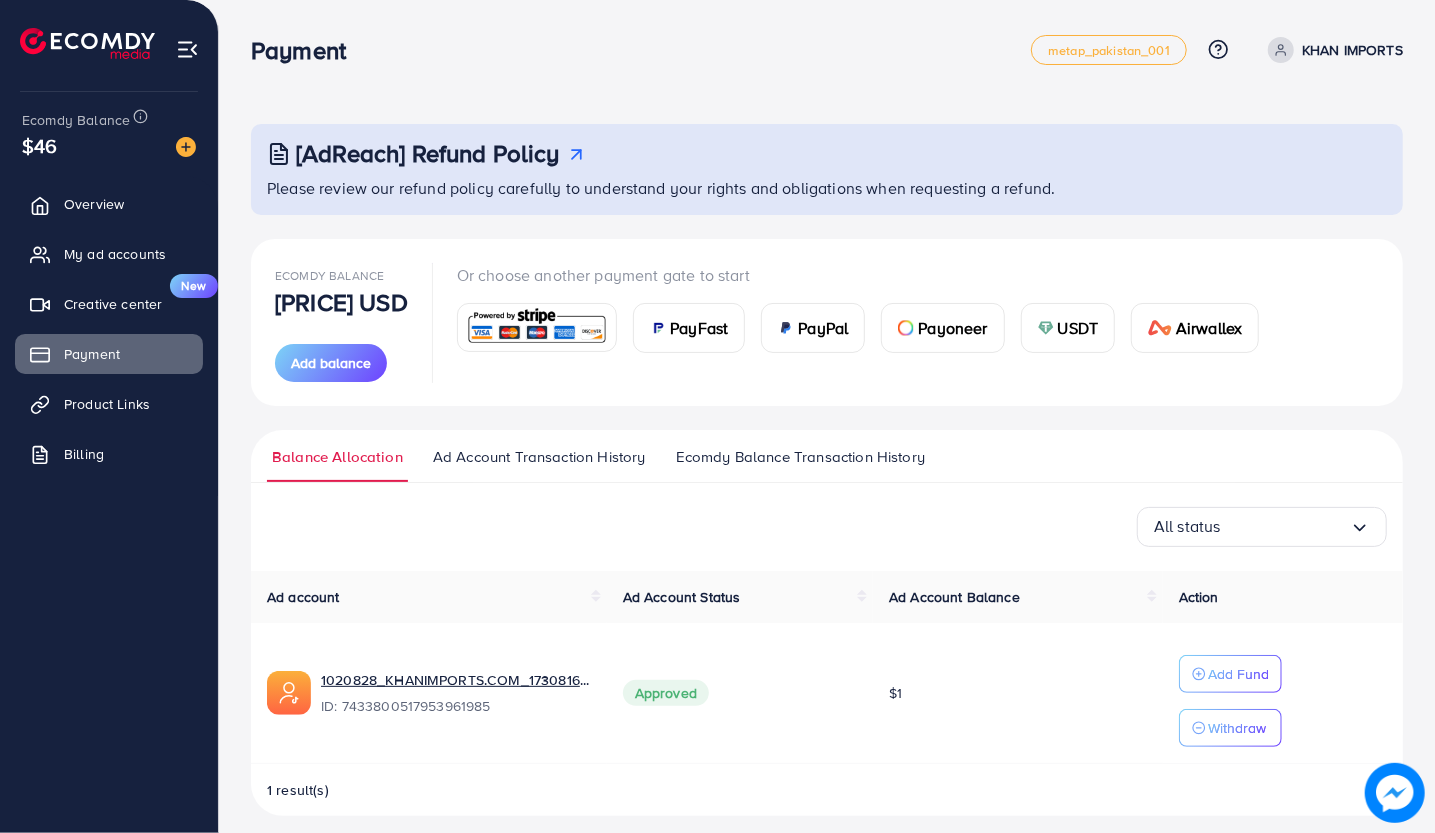 click on "Add Fund" at bounding box center (1238, 674) 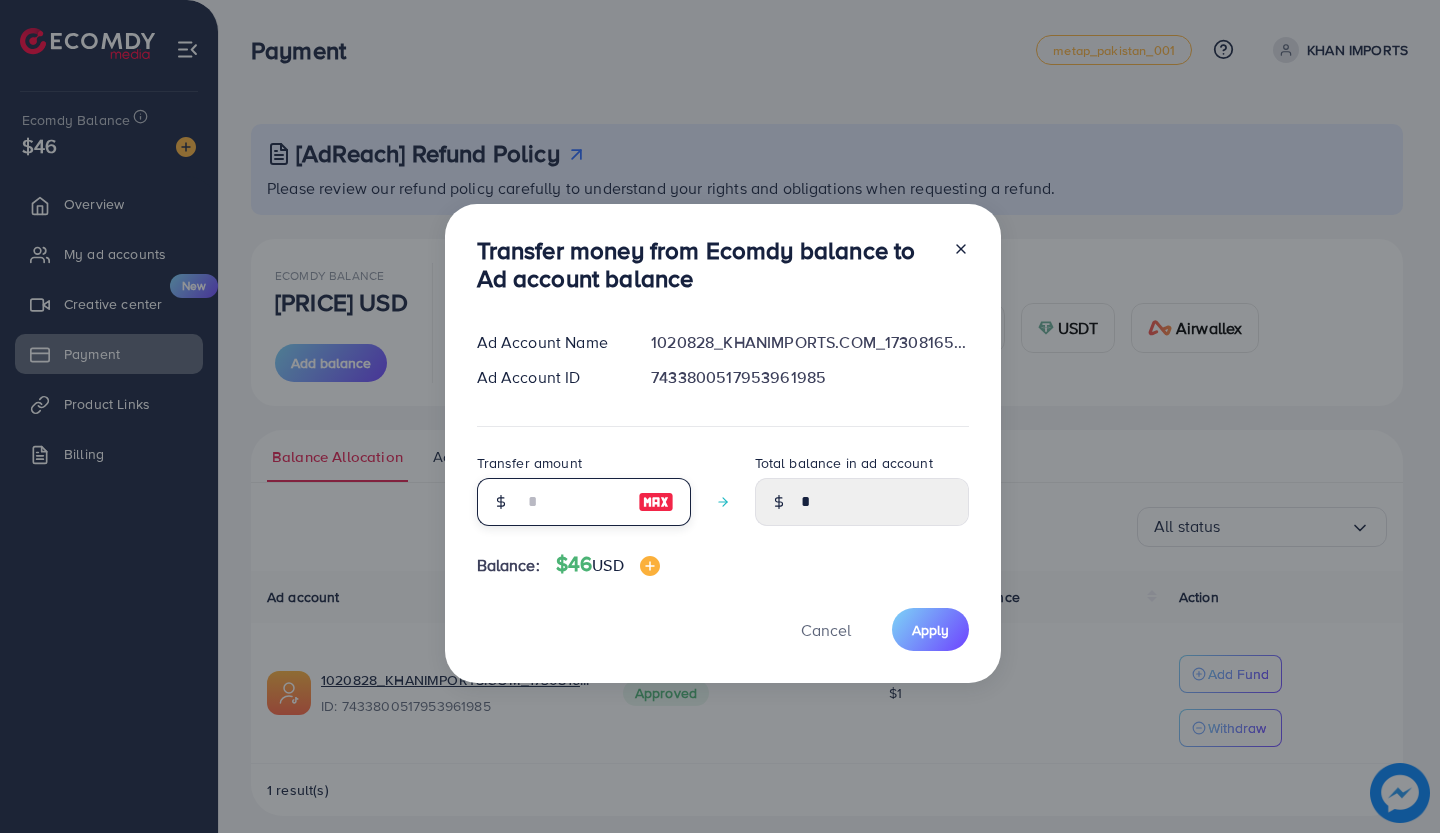 click at bounding box center (573, 502) 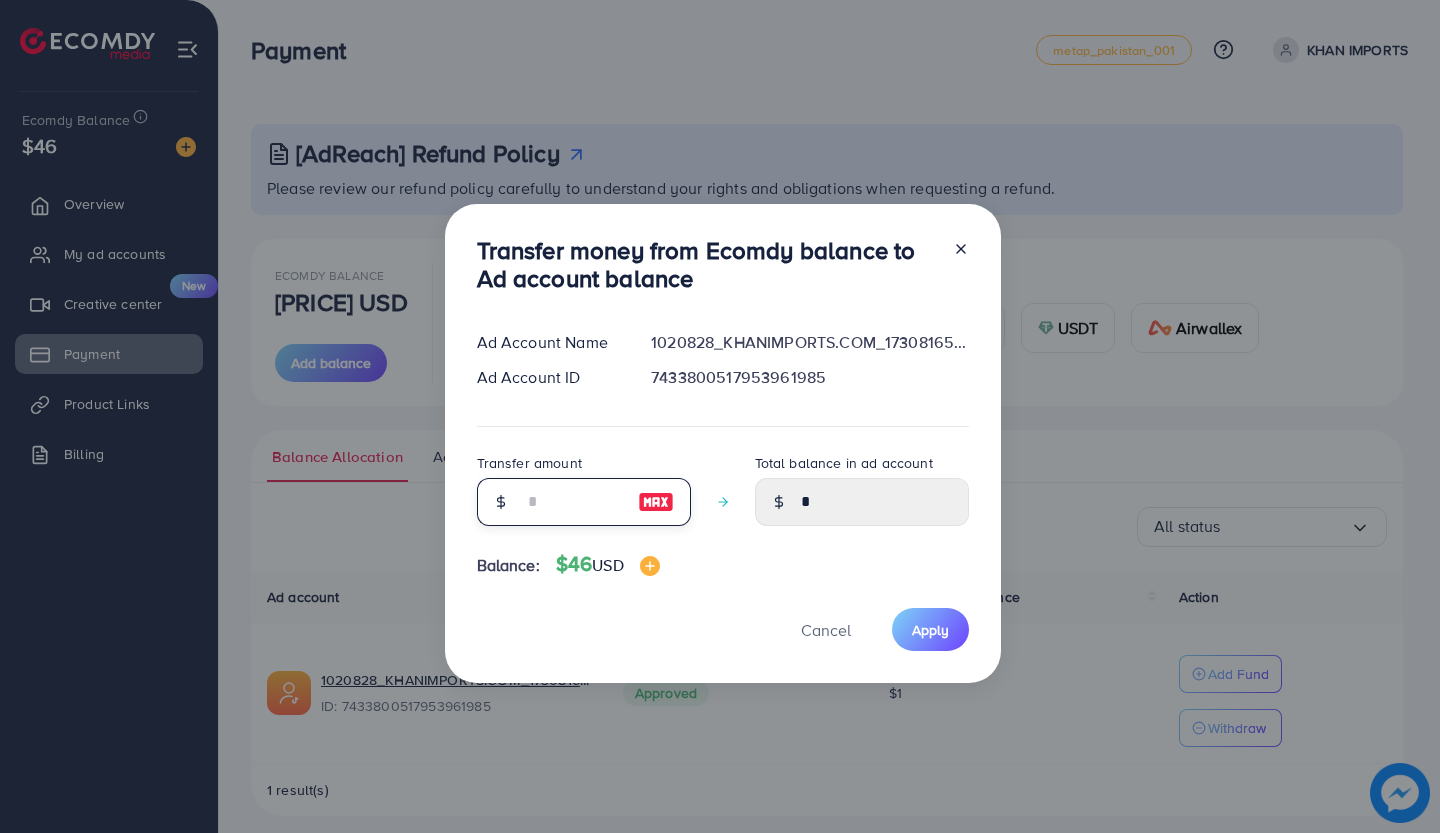 type on "*" 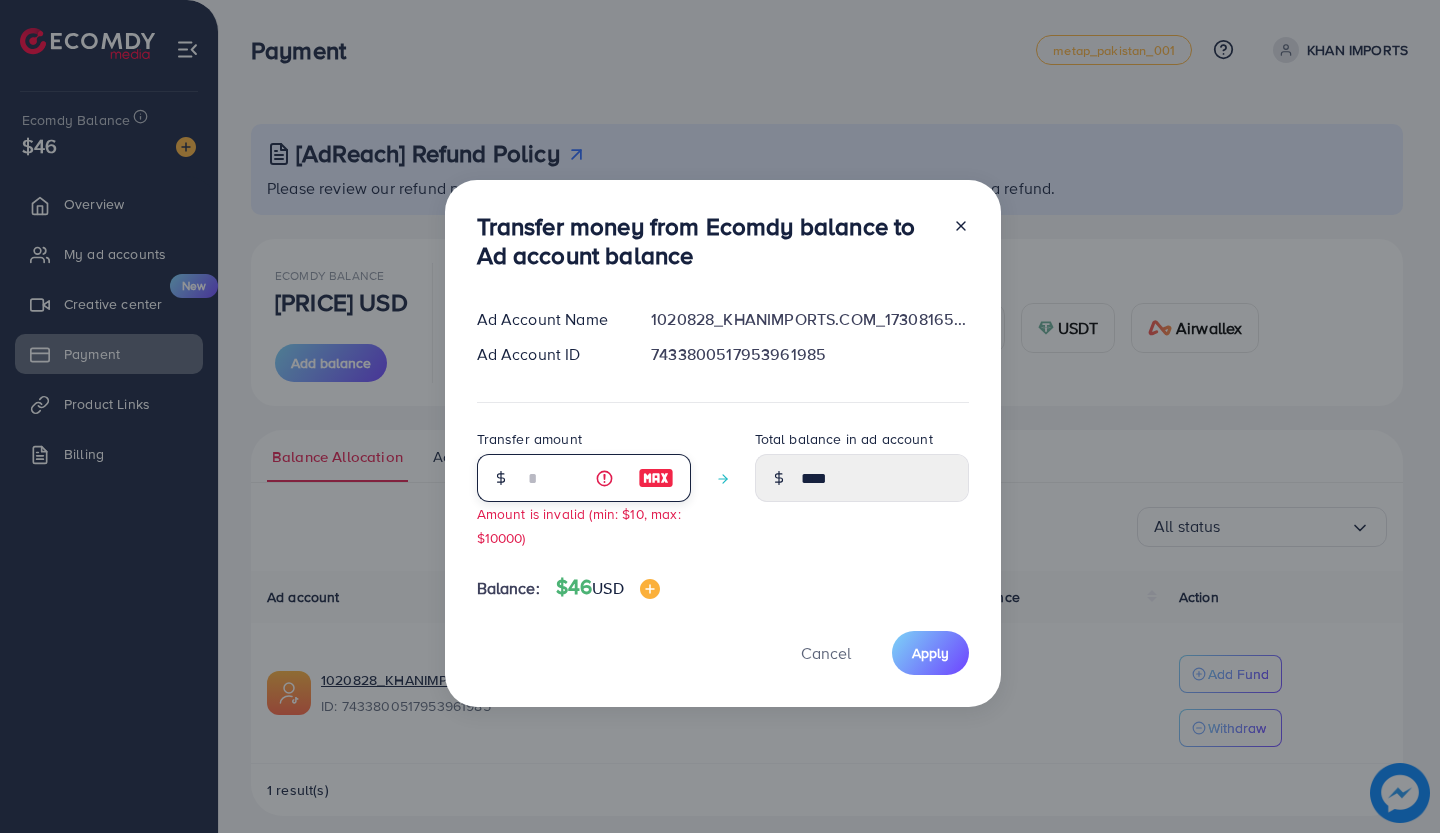 type on "**" 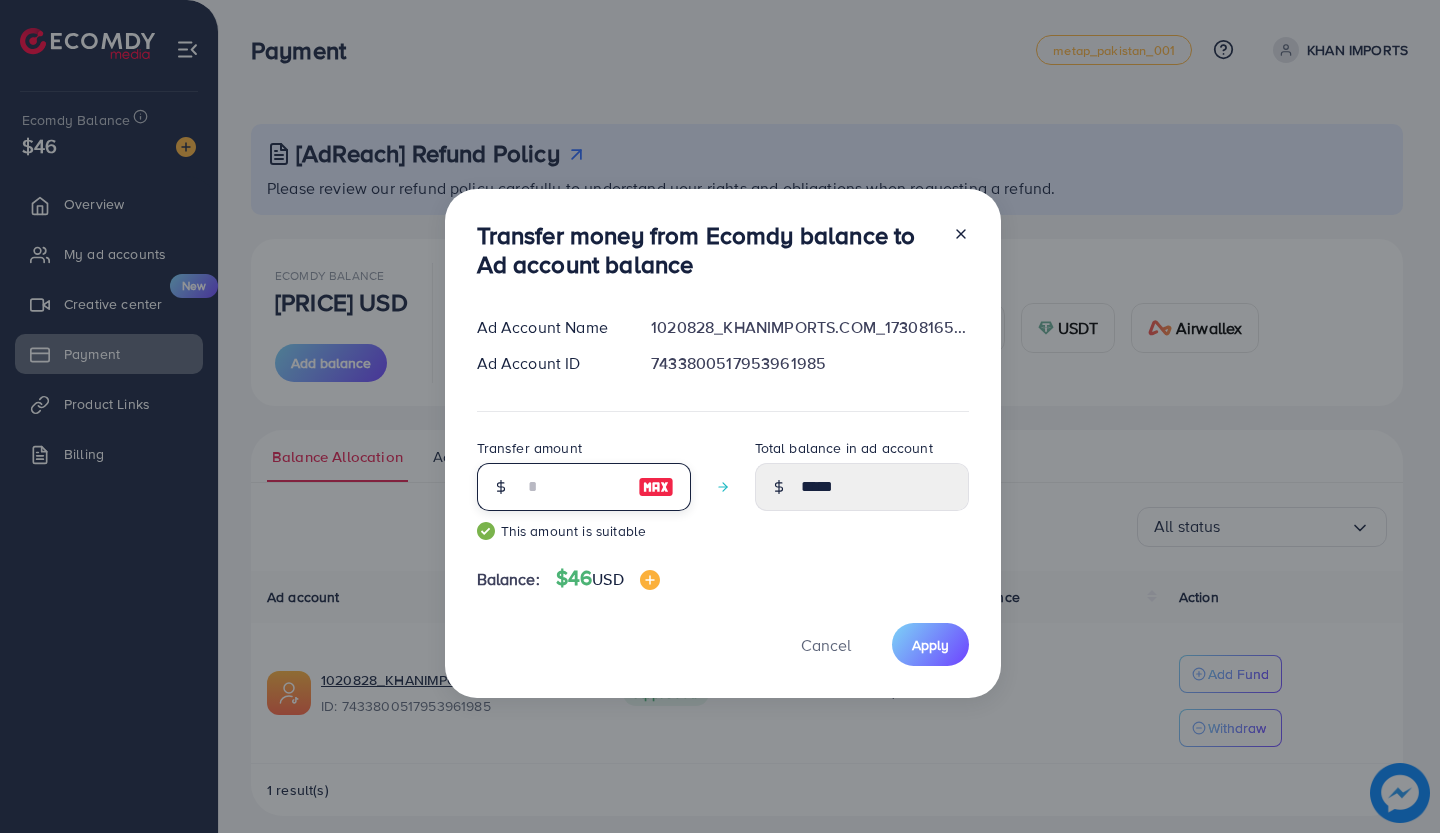 type on "**" 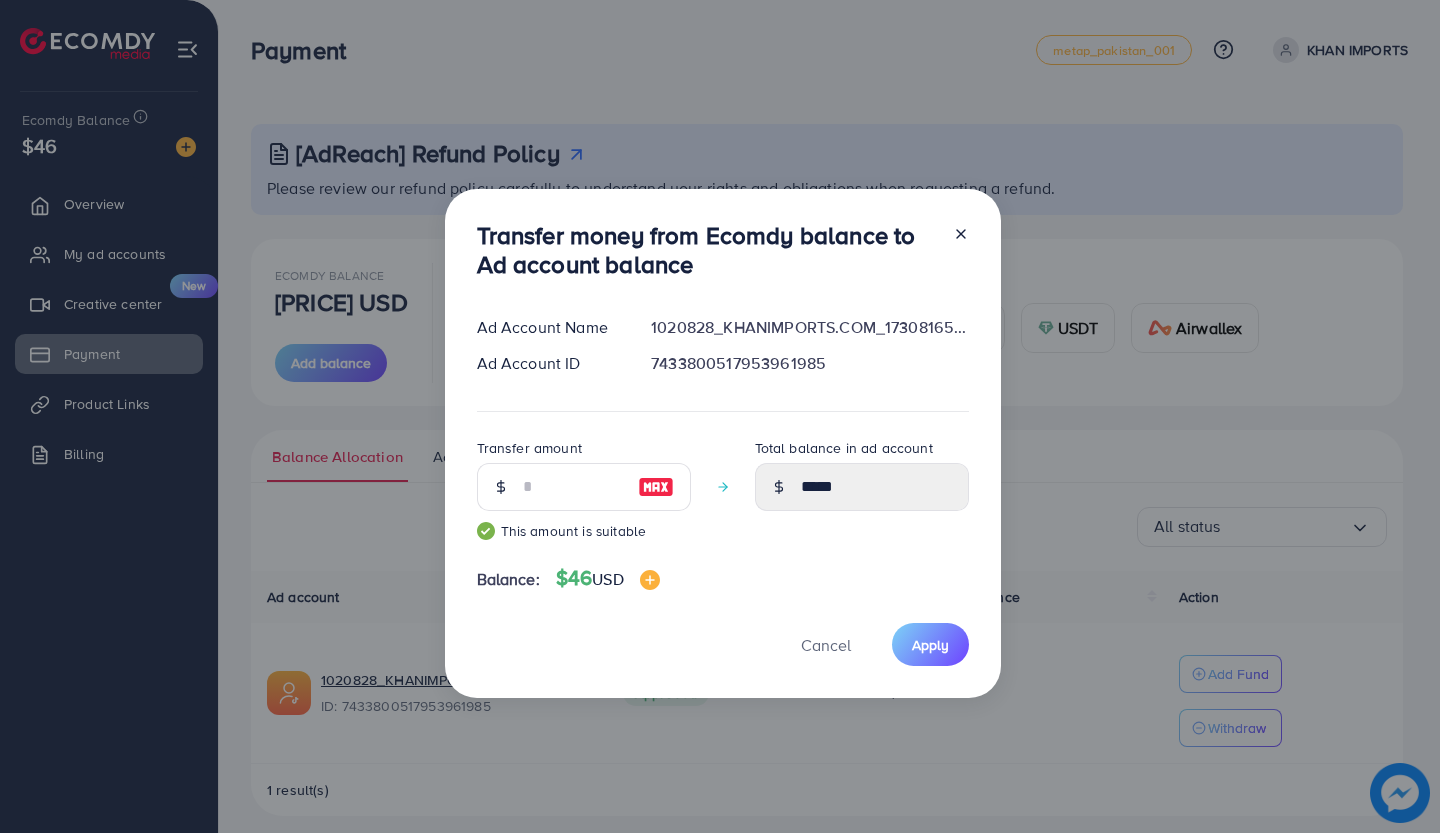 click on "Apply" at bounding box center [930, 645] 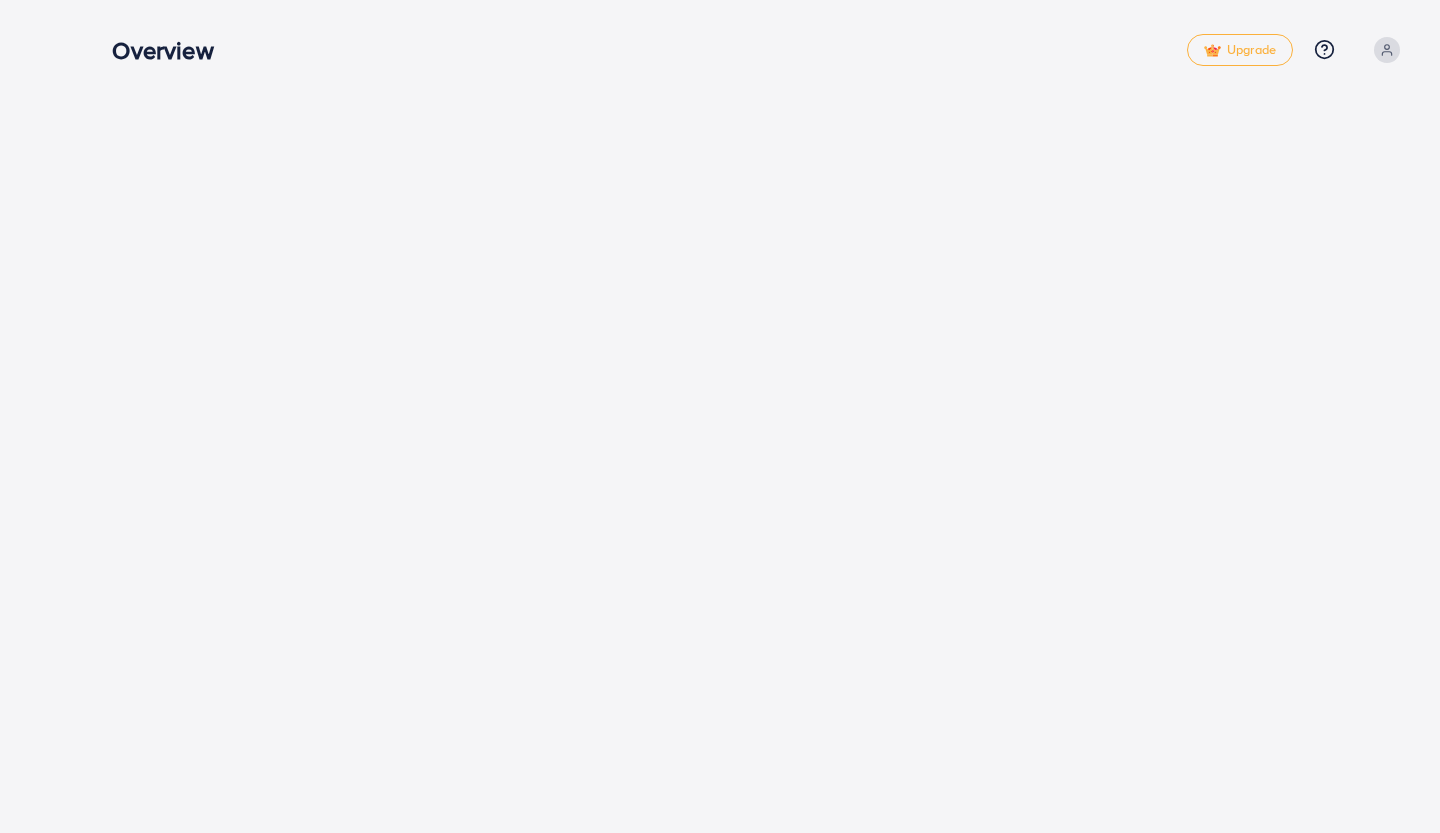 scroll, scrollTop: 0, scrollLeft: 0, axis: both 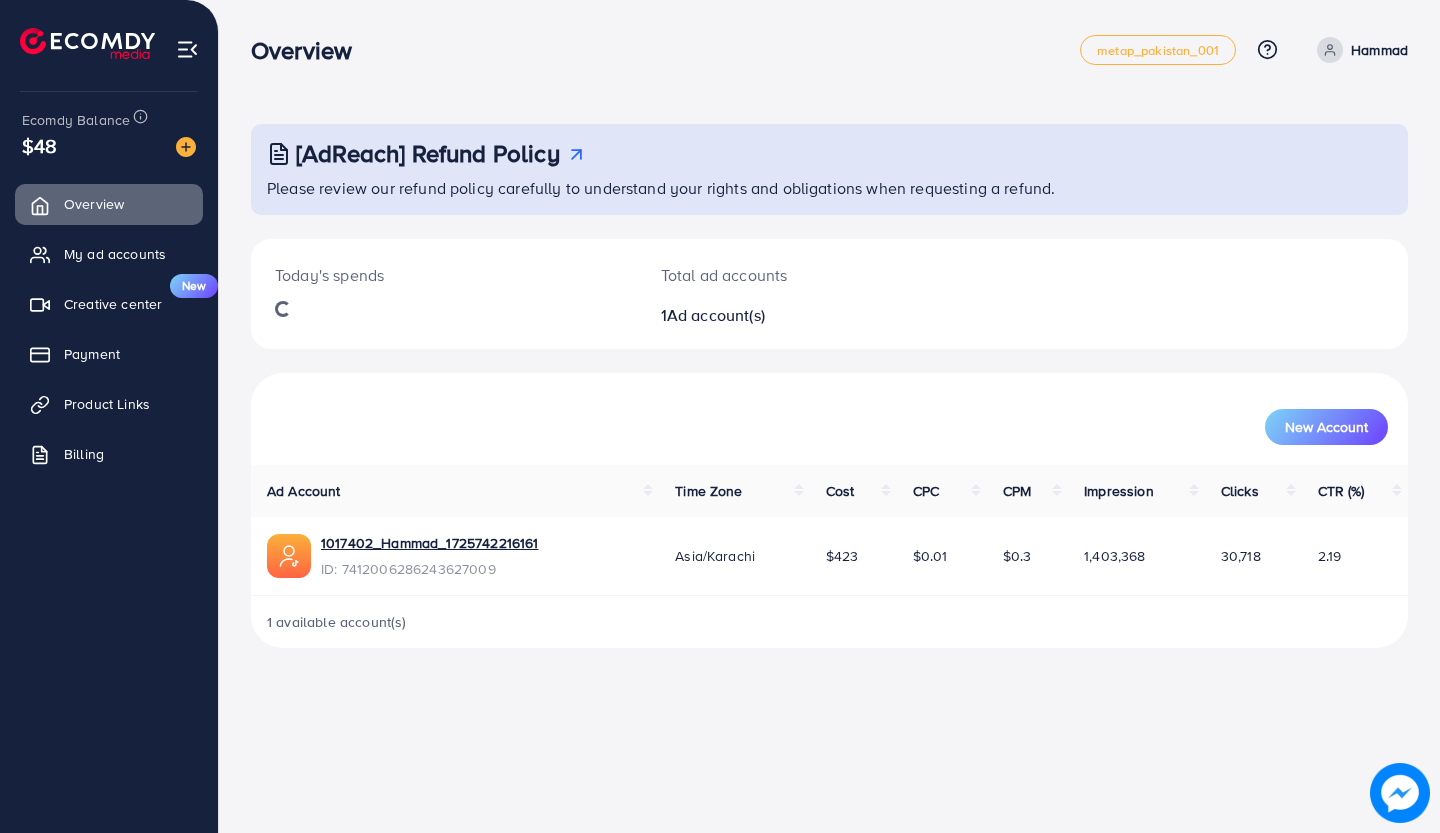 click 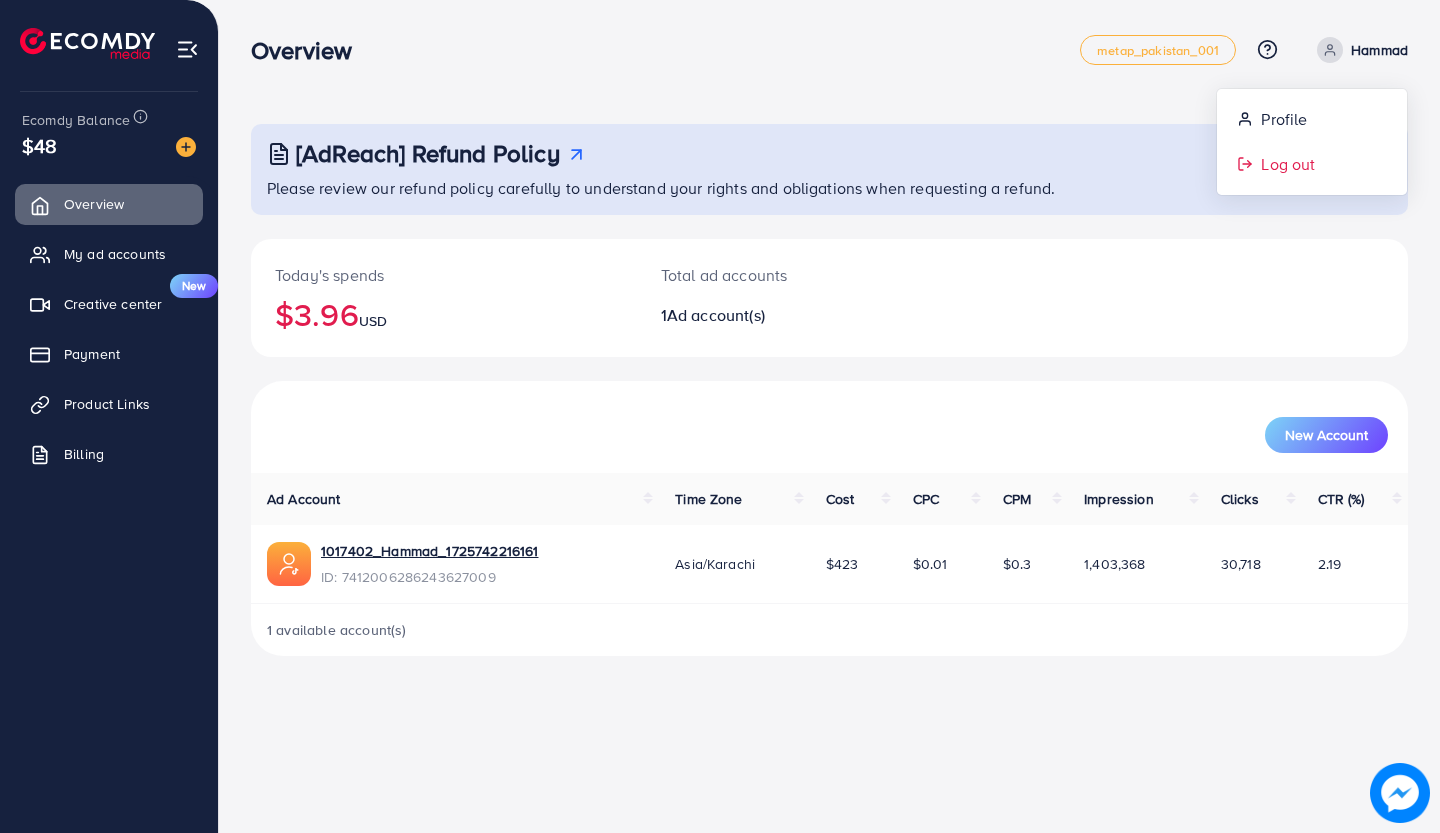 click on "Log out" at bounding box center (1288, 164) 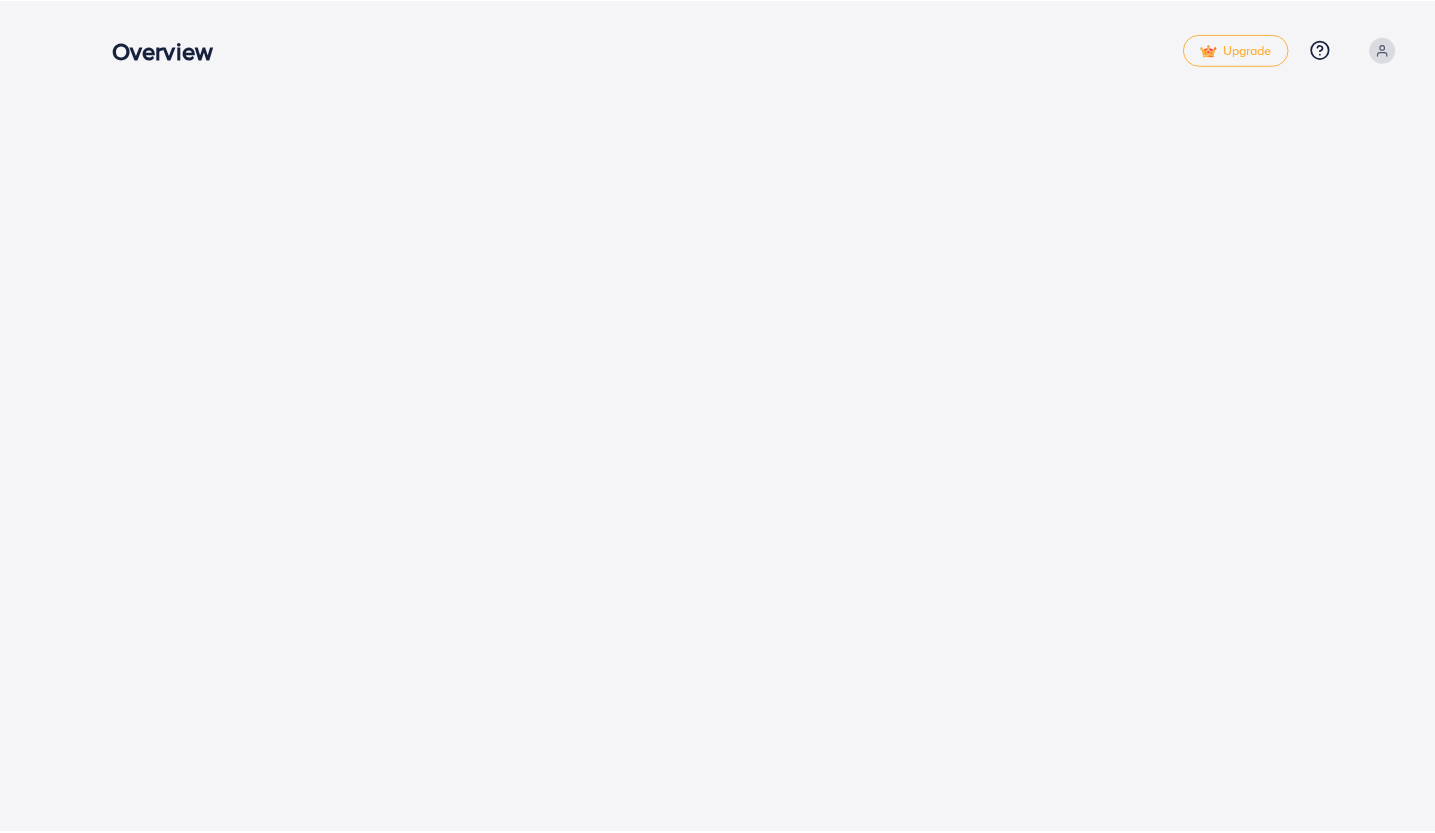 scroll, scrollTop: 0, scrollLeft: 0, axis: both 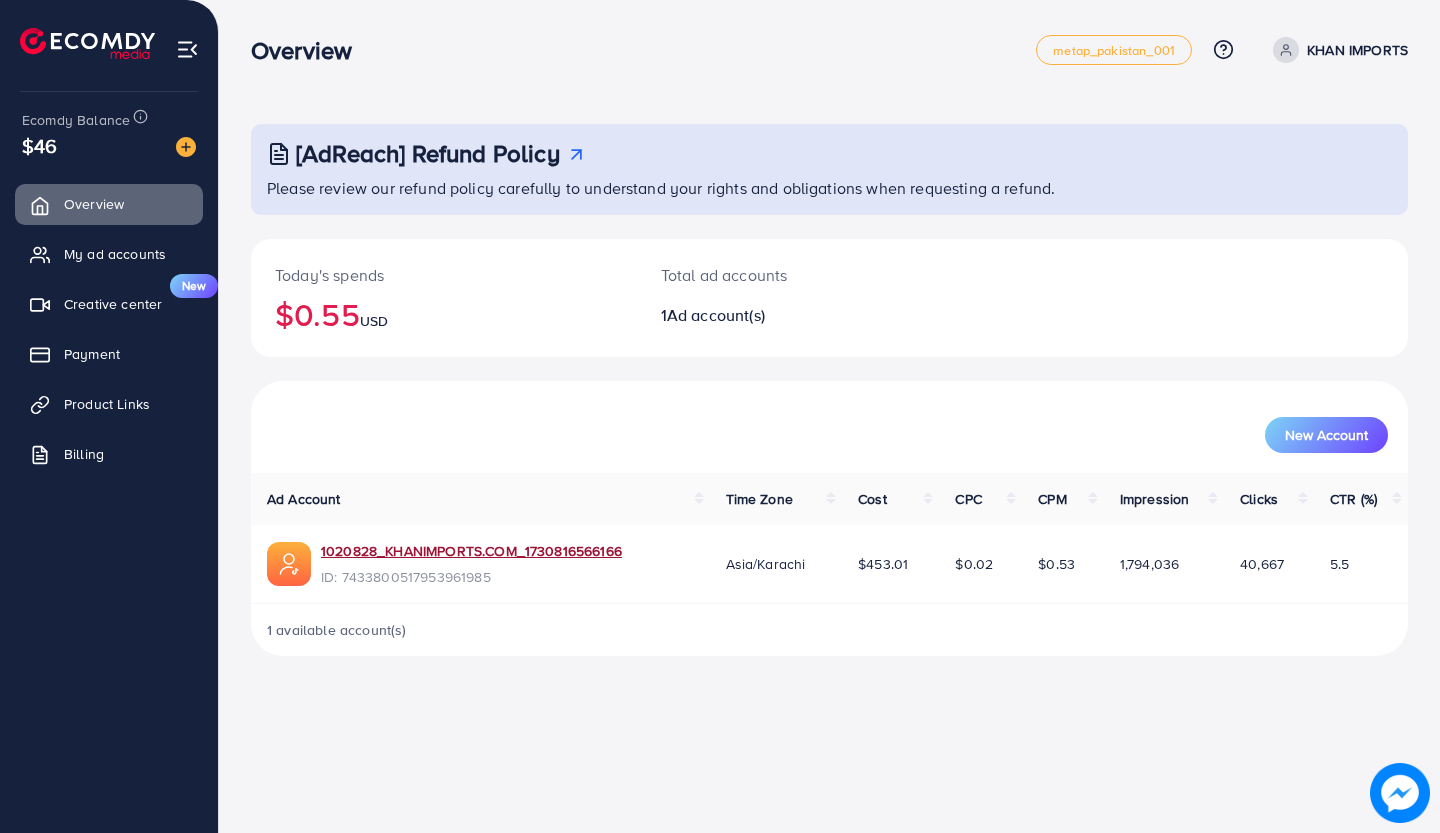 click on "1020828_KHANIMPORTS.COM_1730816566166" at bounding box center (471, 551) 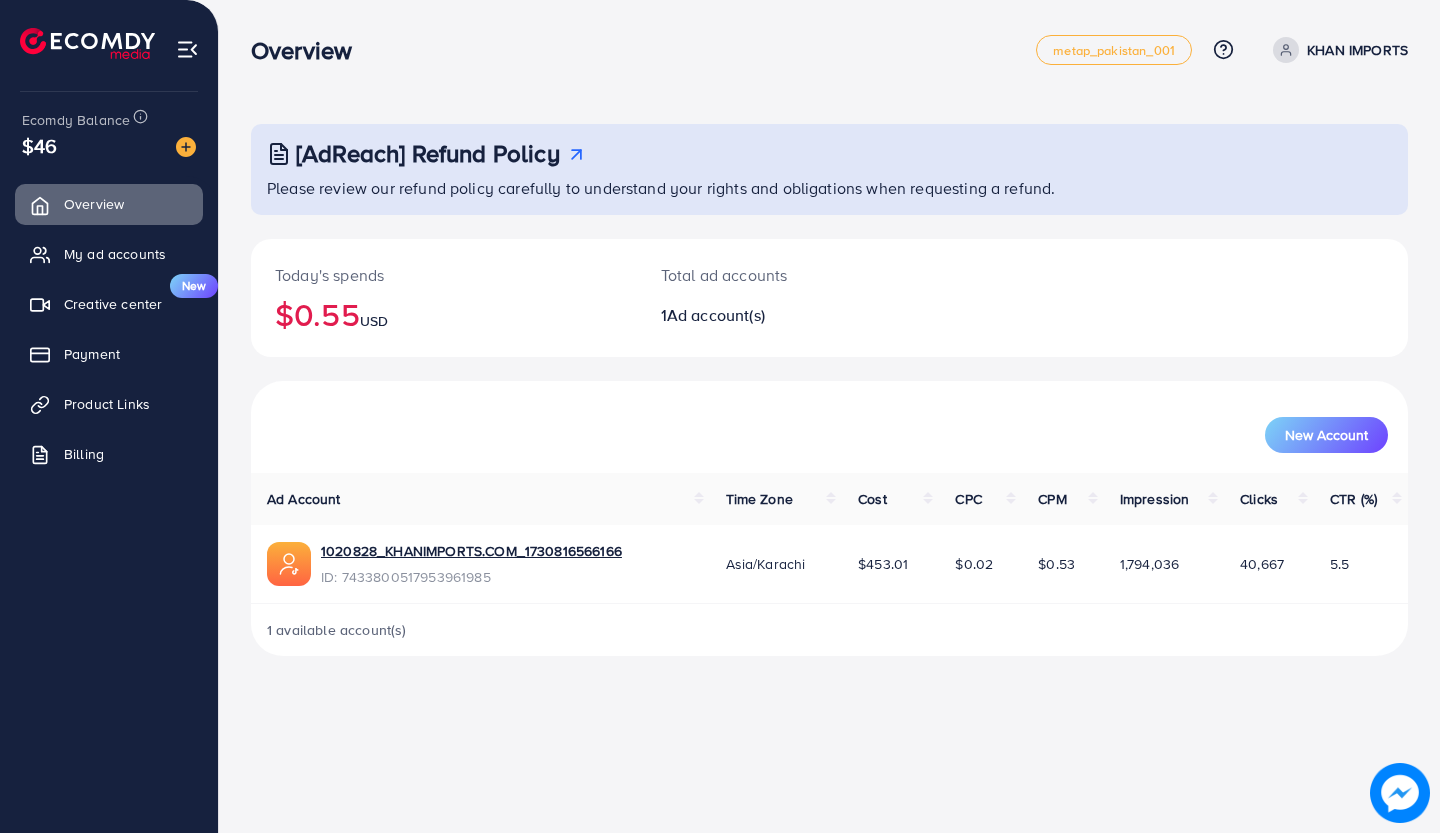 click on "Payment" at bounding box center (109, 354) 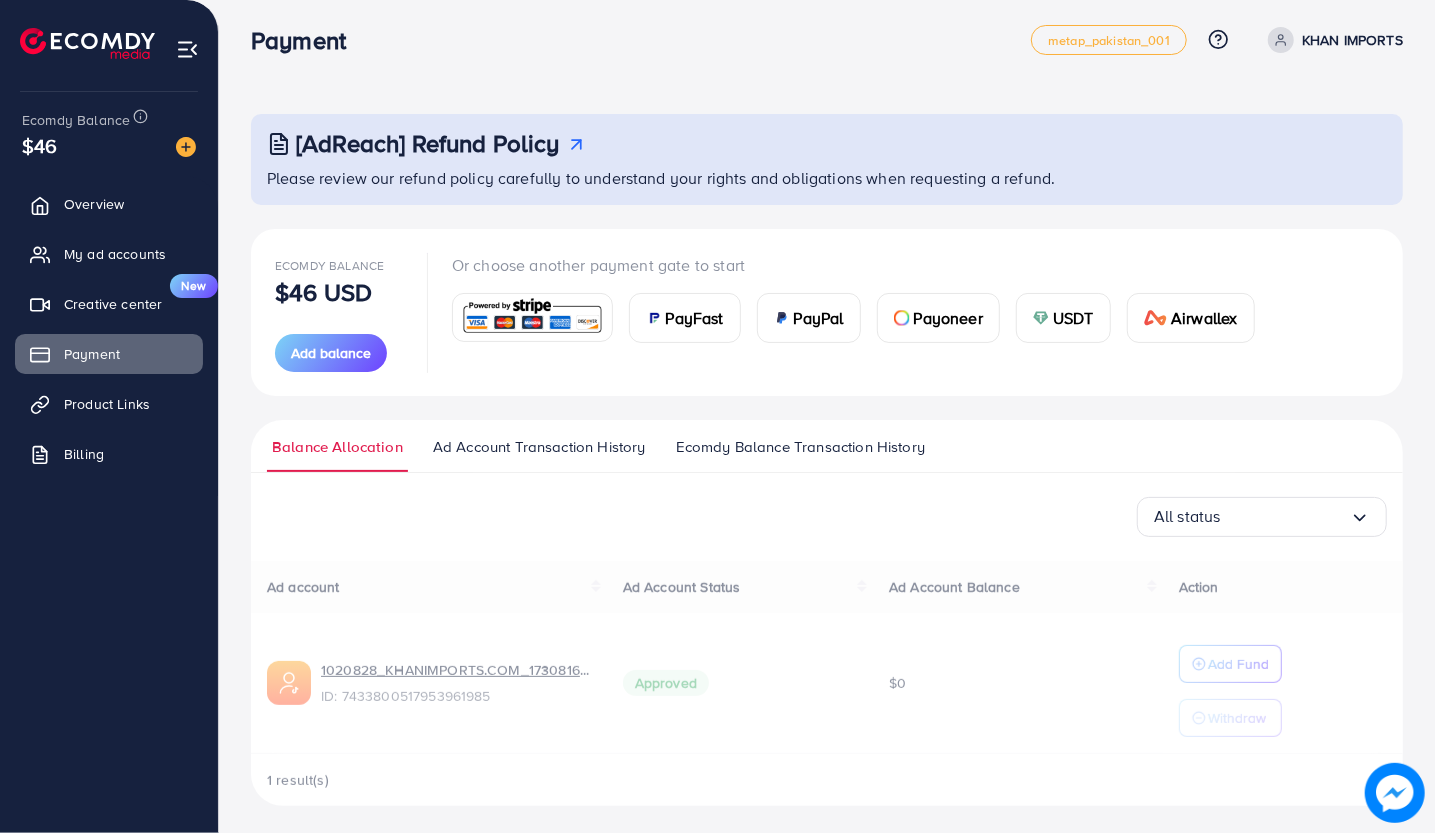 scroll, scrollTop: 12, scrollLeft: 0, axis: vertical 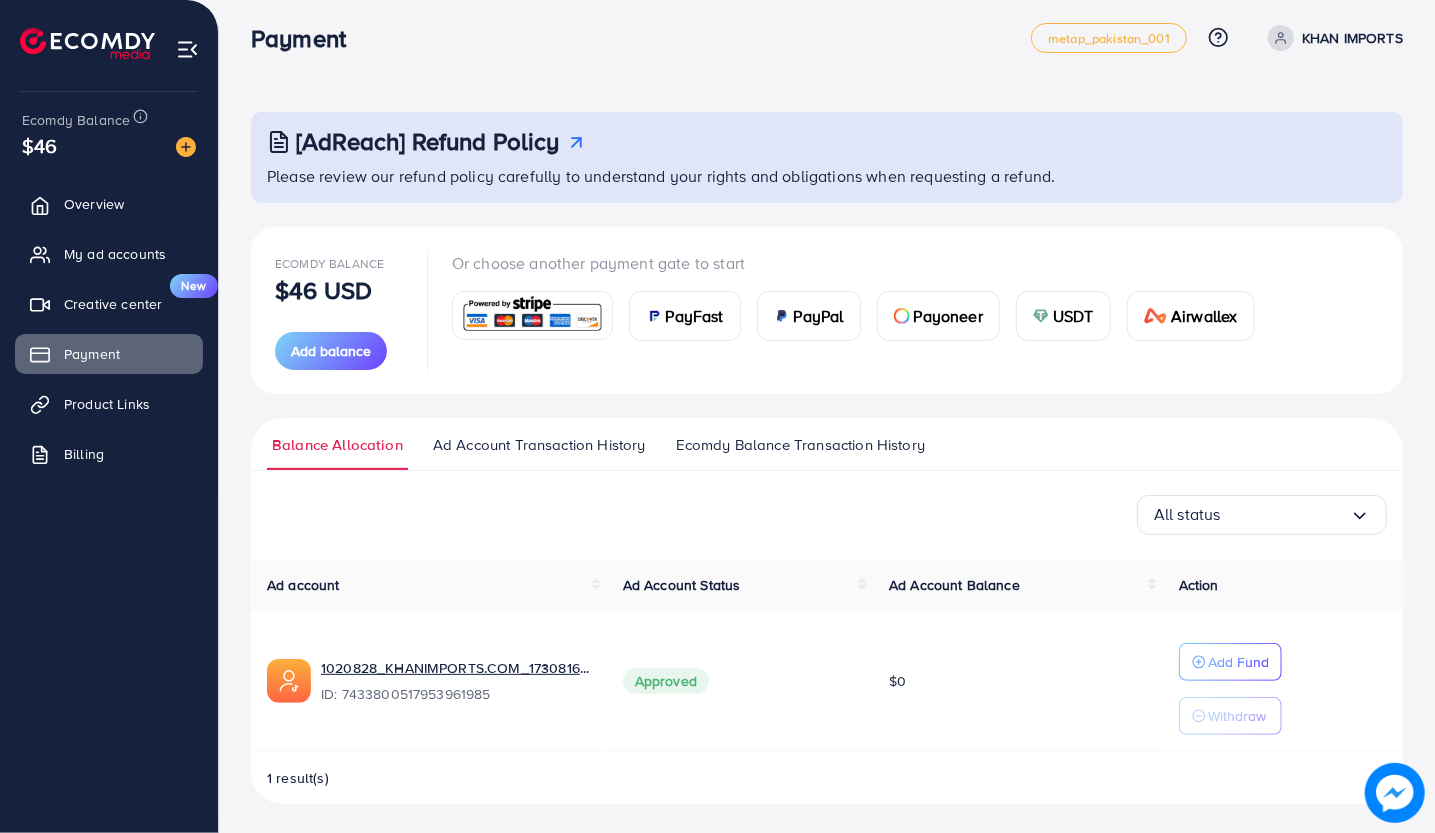 click on "Add Fund" at bounding box center (1230, 662) 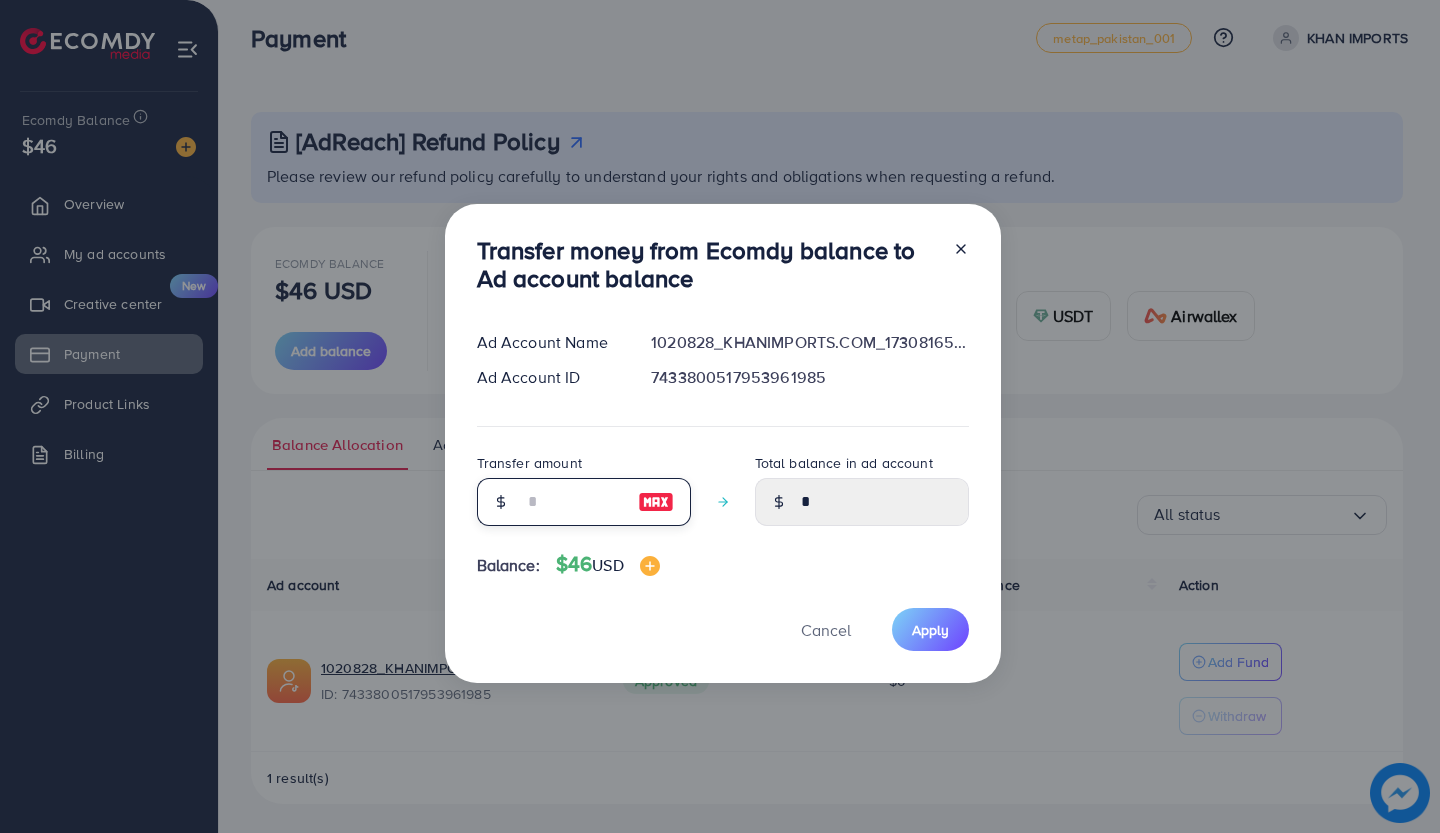 click at bounding box center [573, 502] 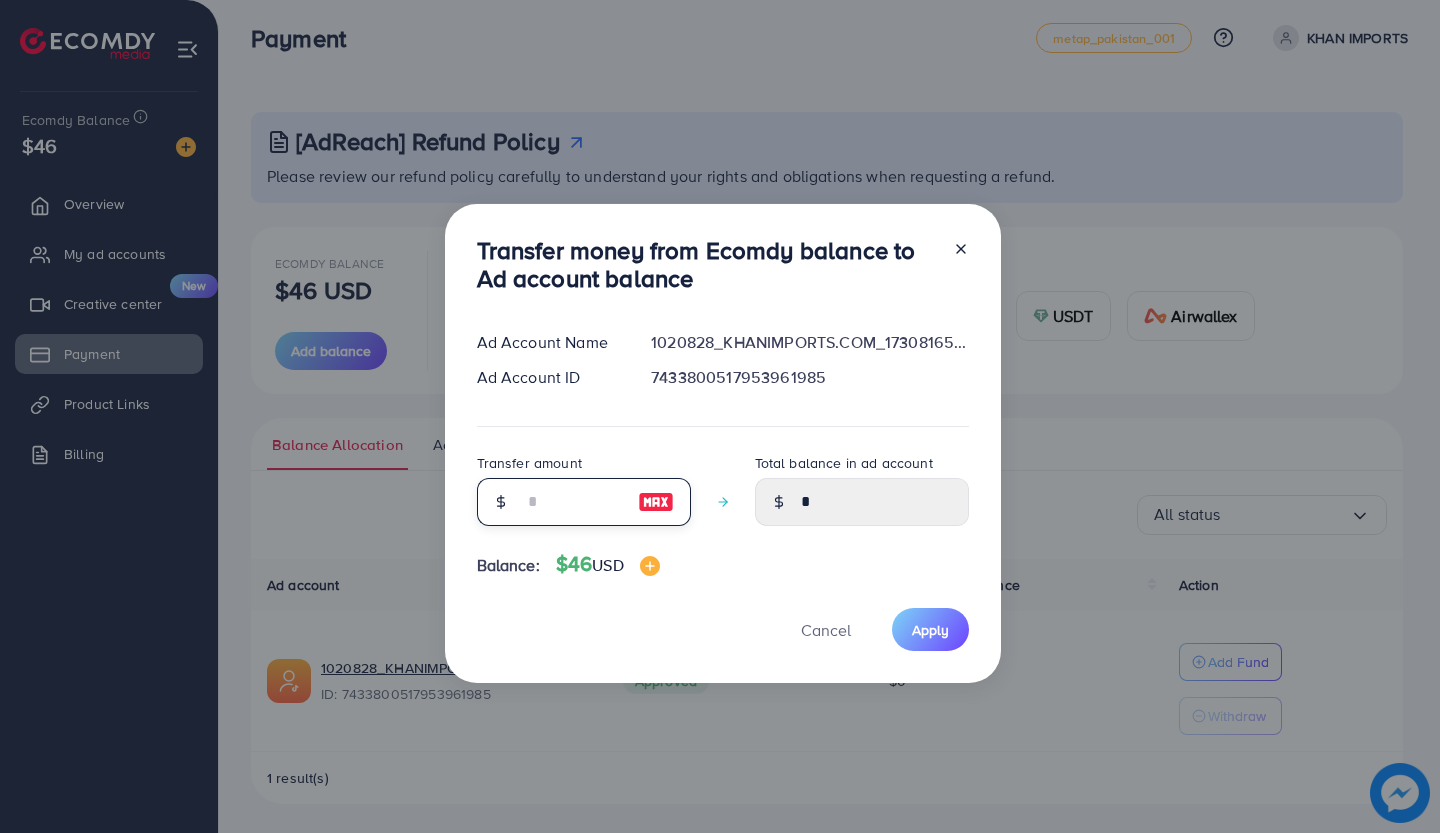 type on "*" 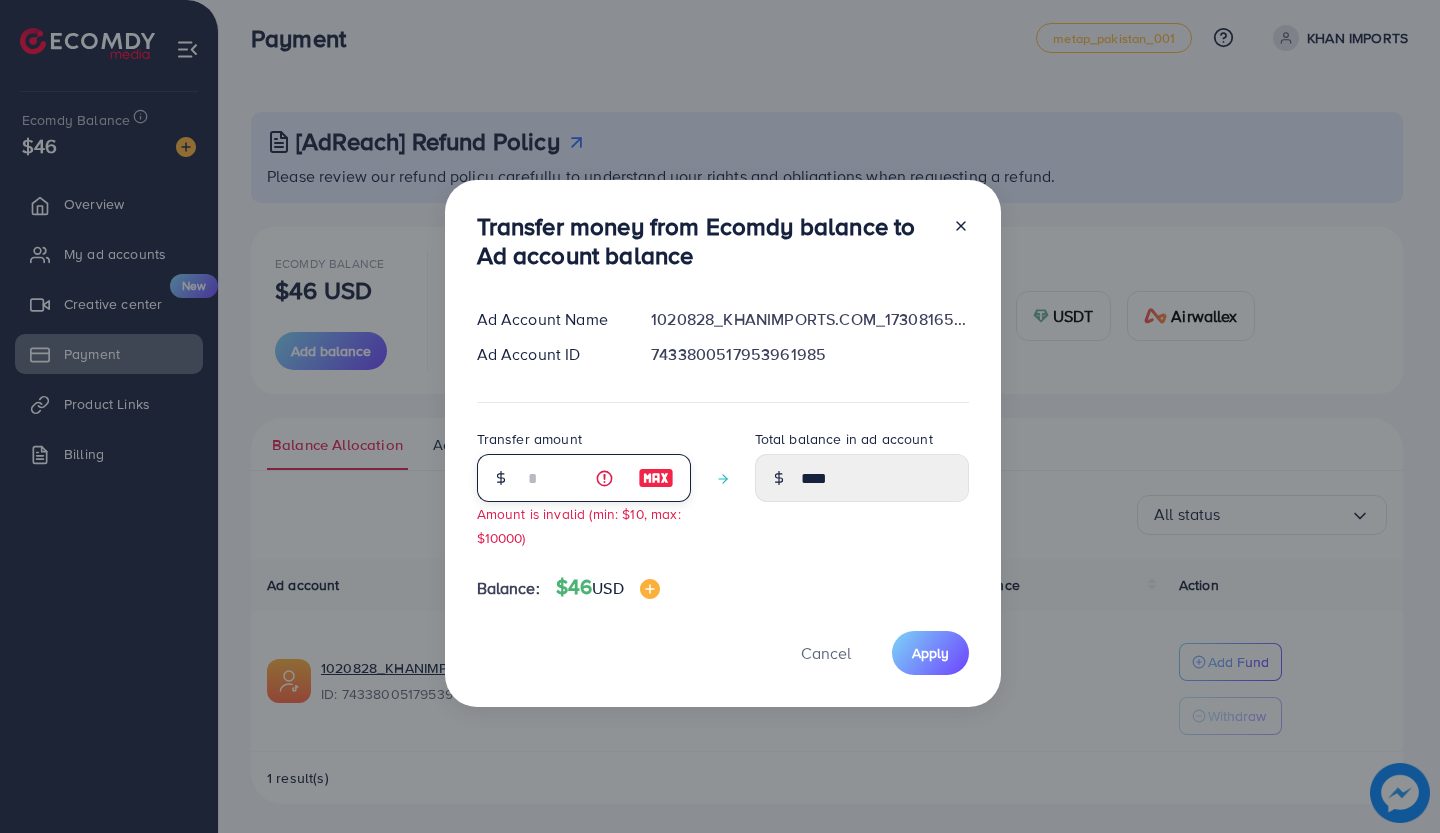 type on "**" 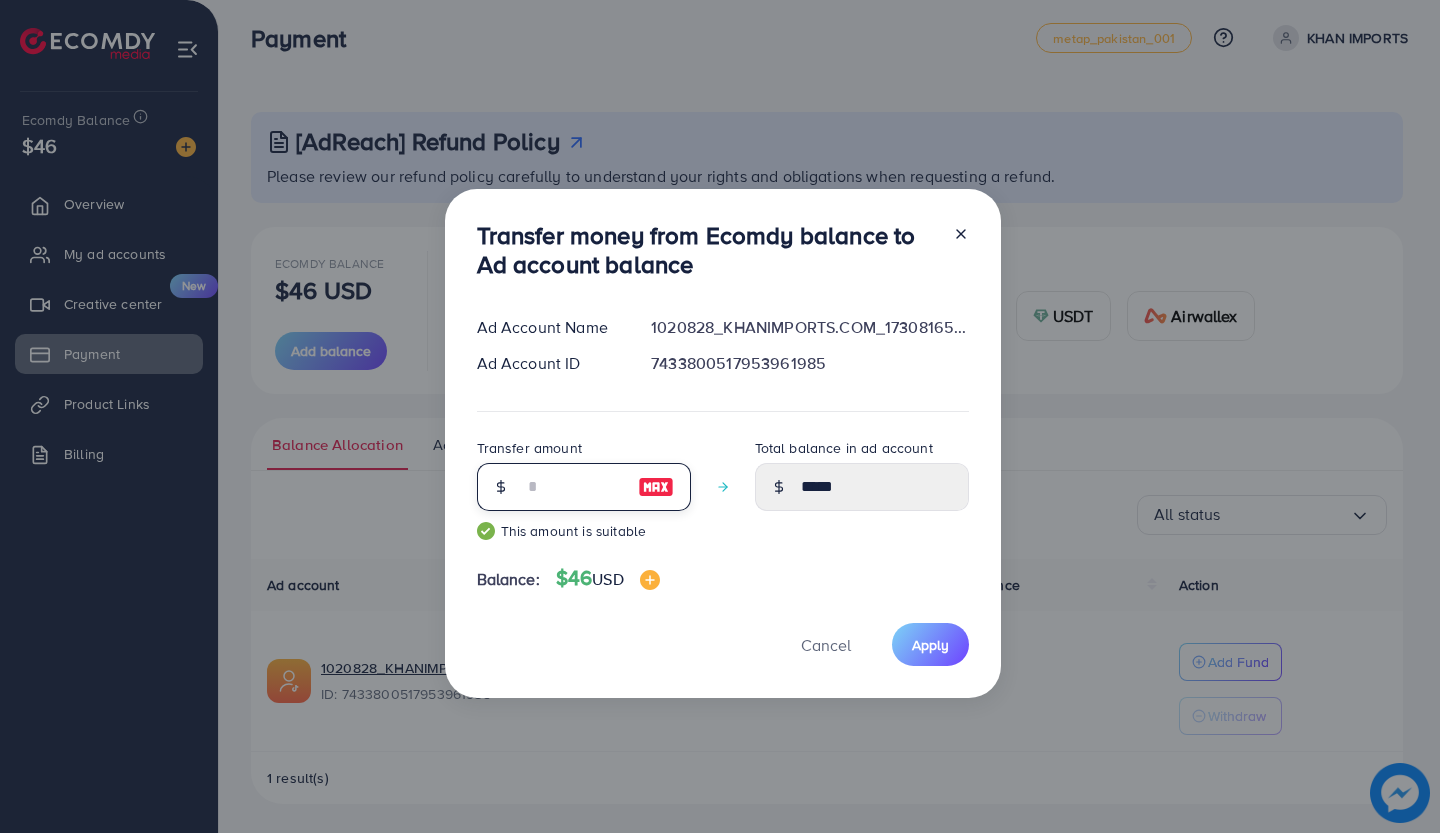 type on "**" 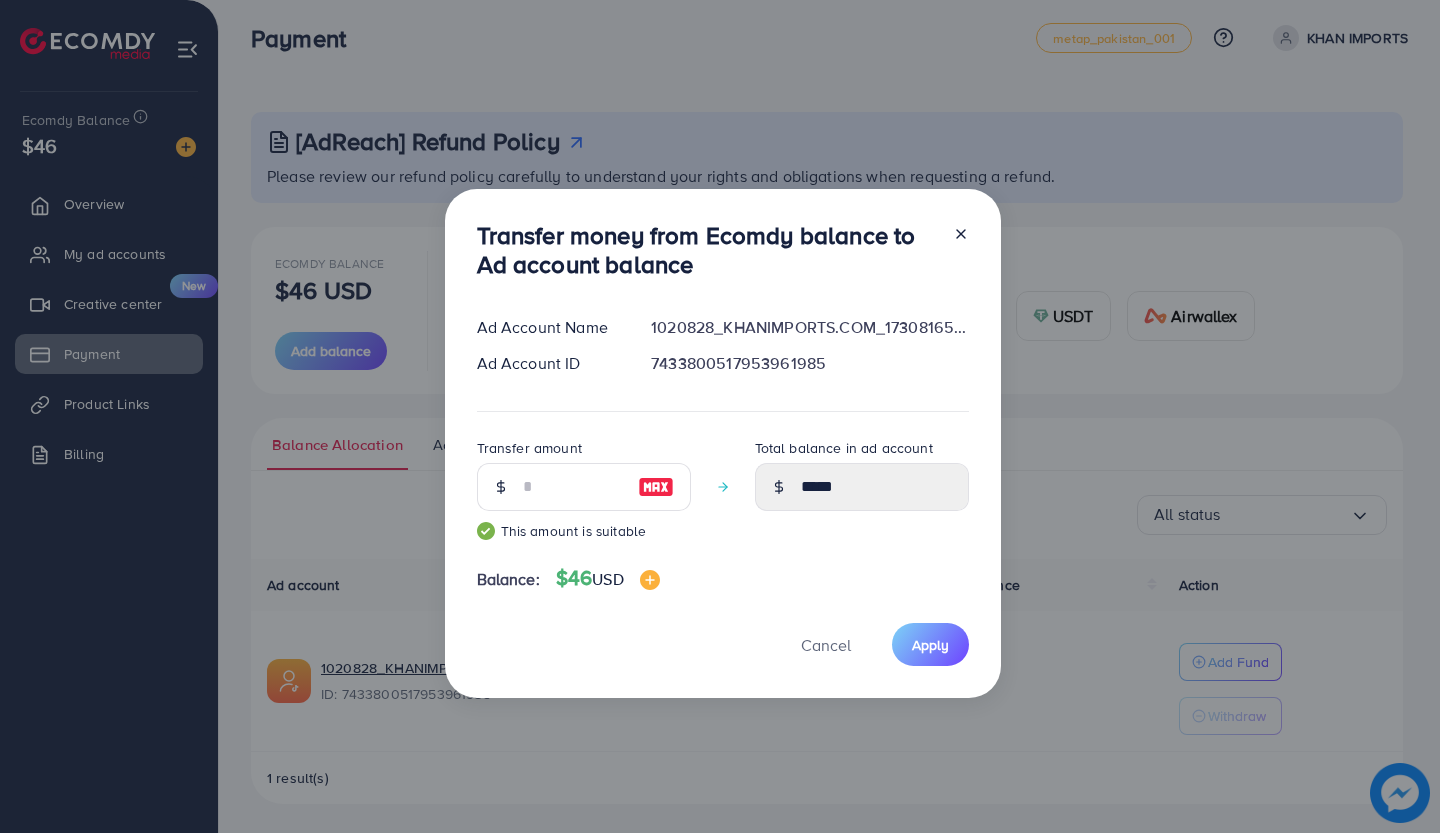 click on "Apply" at bounding box center [930, 644] 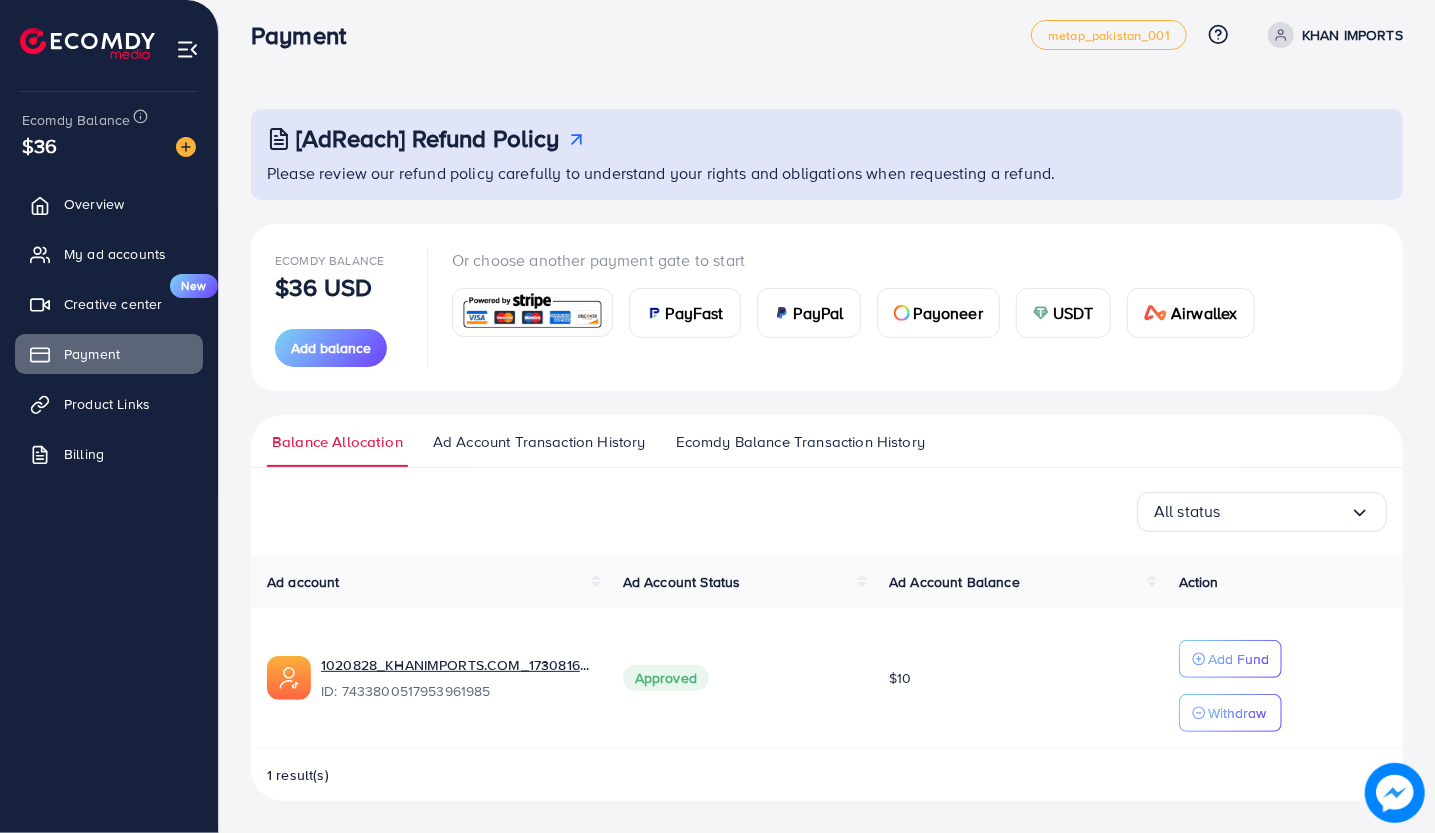 scroll, scrollTop: 12, scrollLeft: 0, axis: vertical 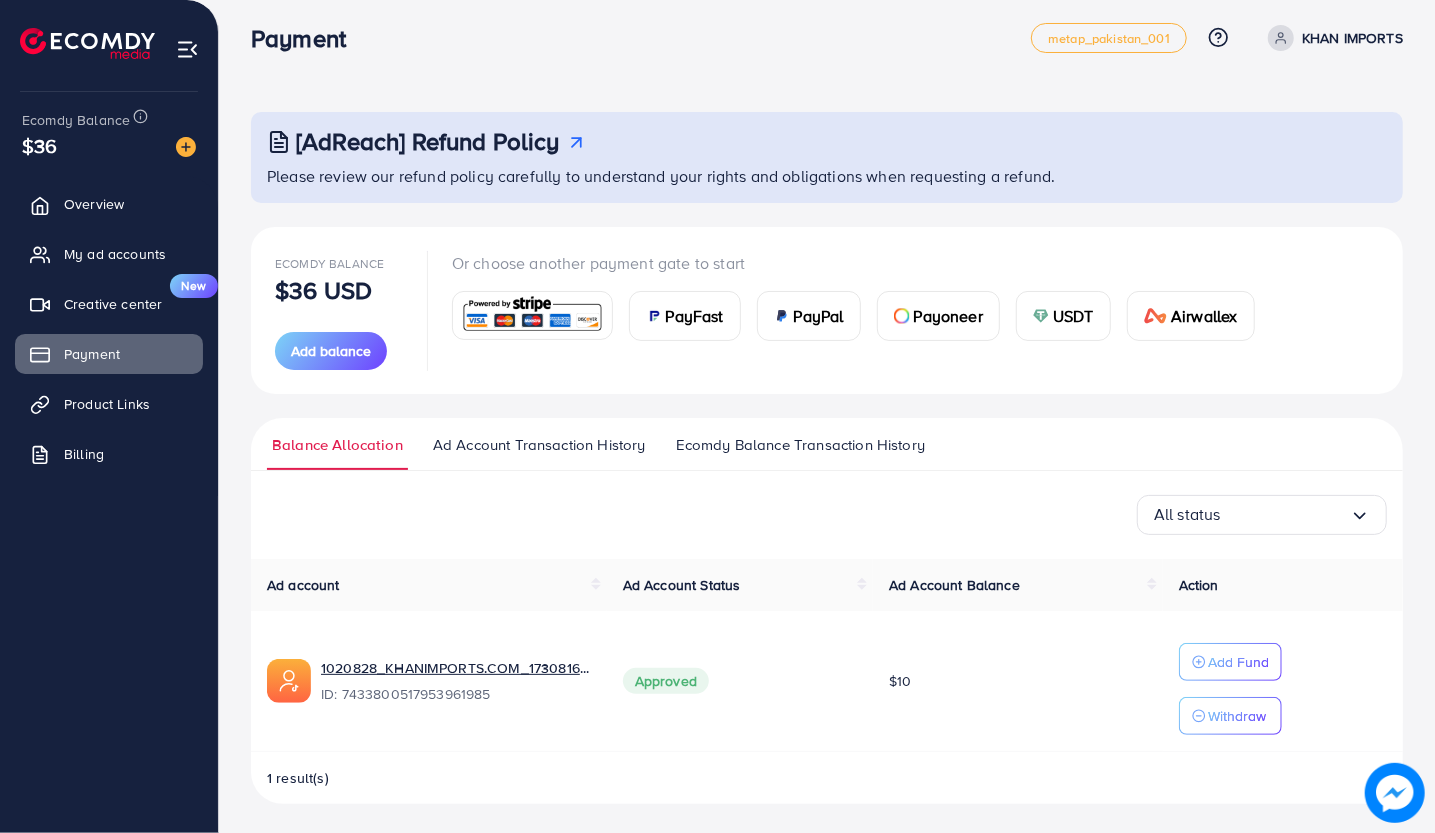 click on "Withdraw" at bounding box center [1237, 716] 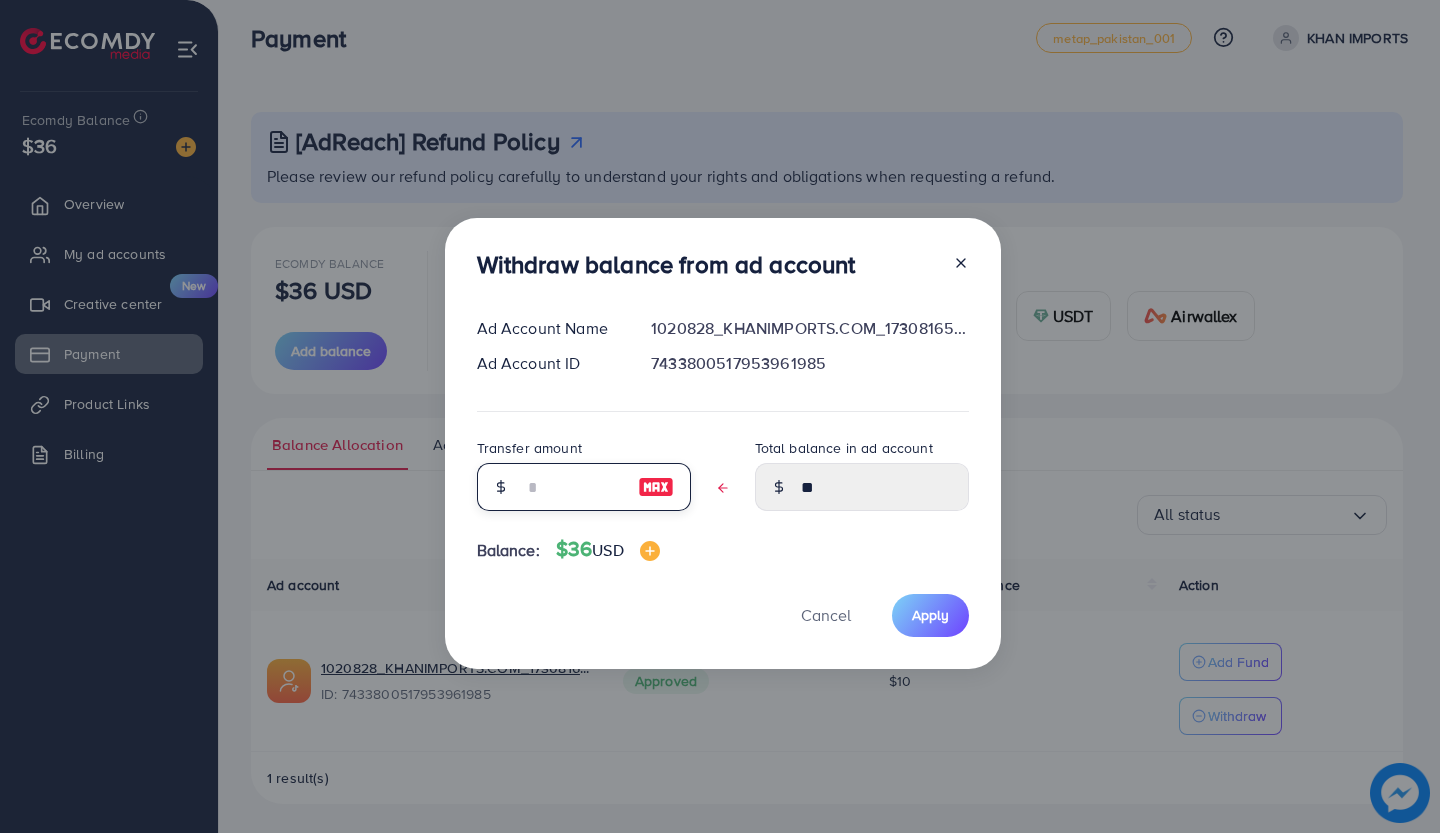 click at bounding box center [573, 487] 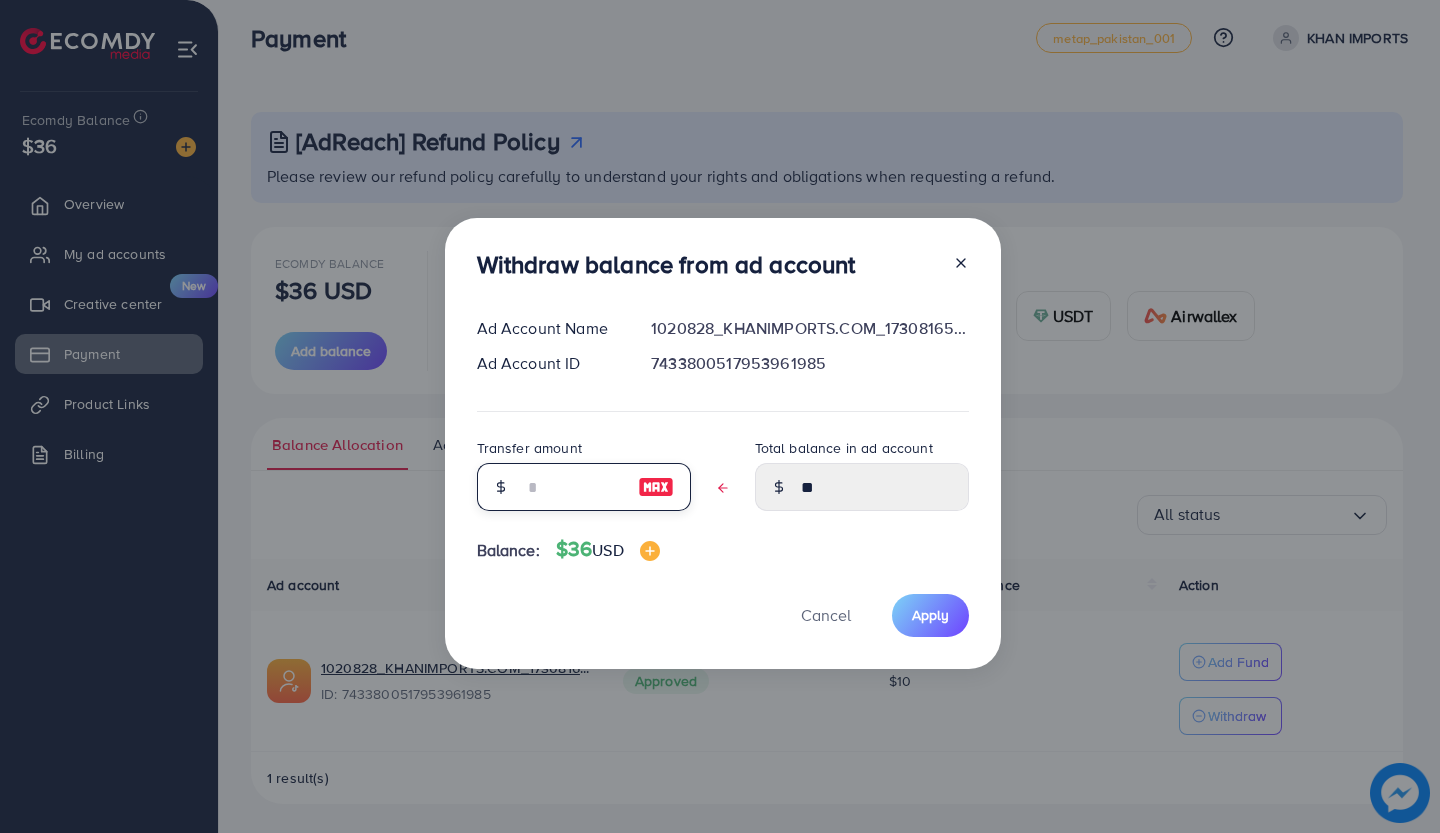 type on "*" 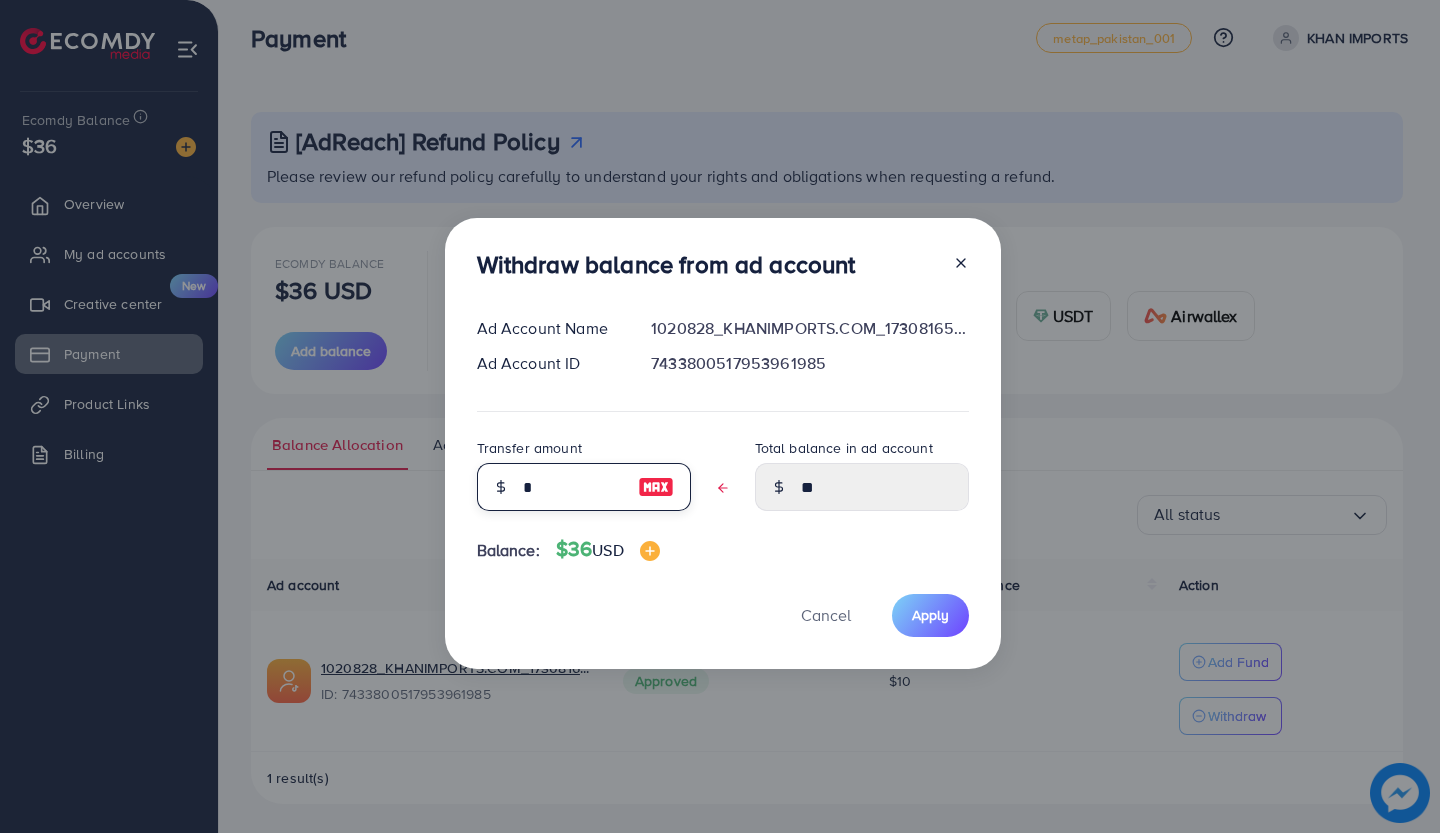 type on "****" 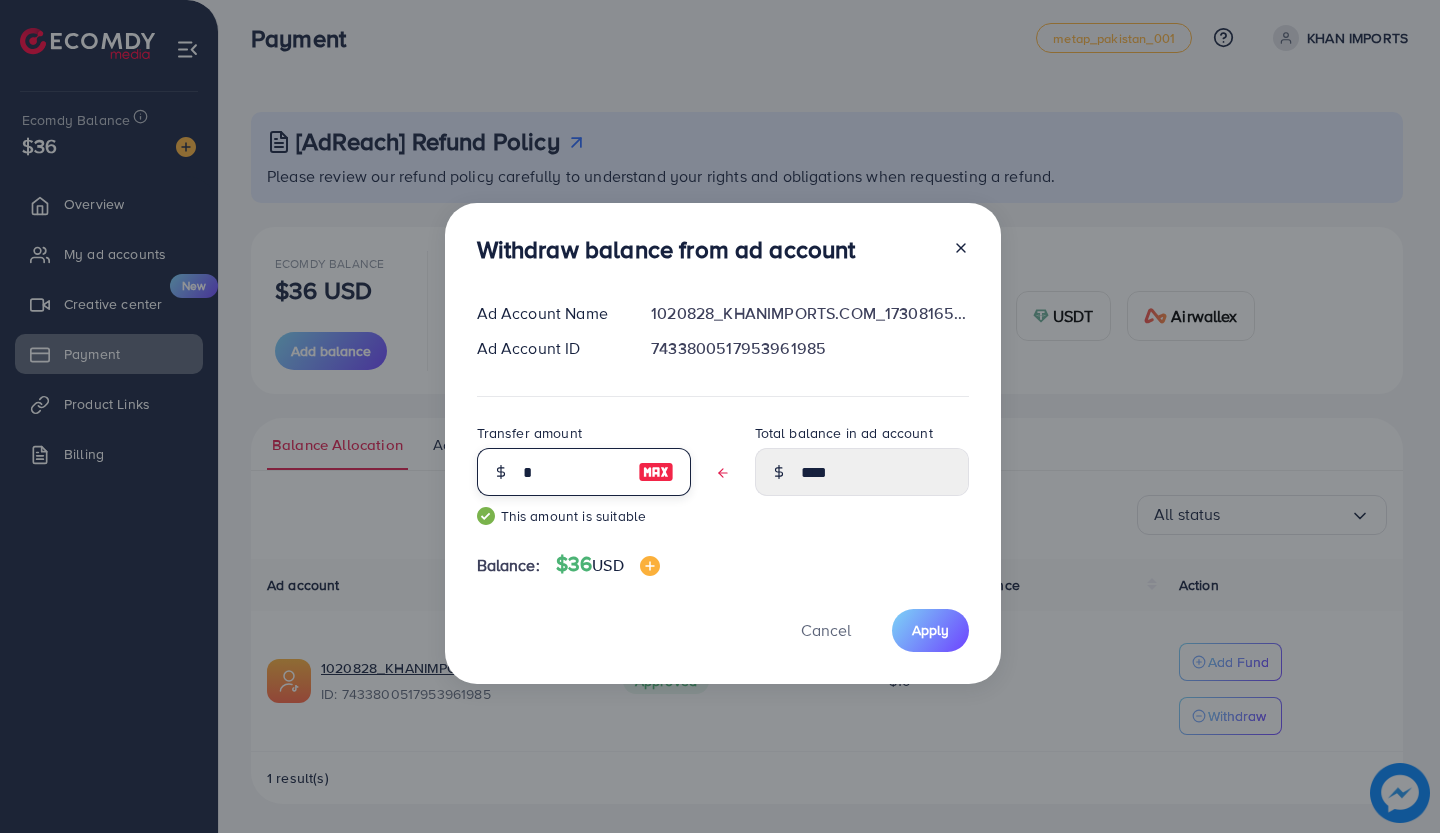type on "*" 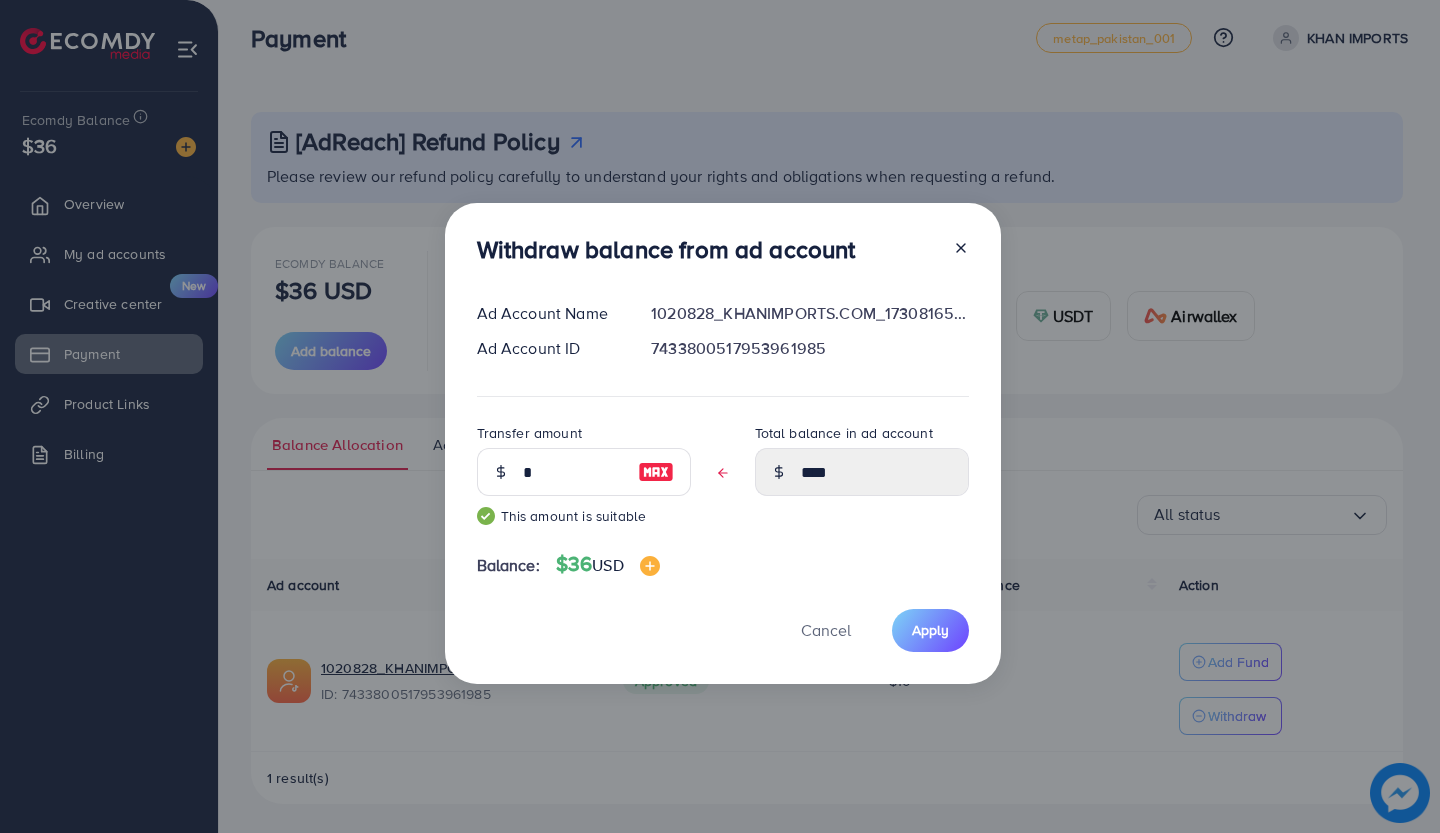 click on "Apply" at bounding box center [930, 630] 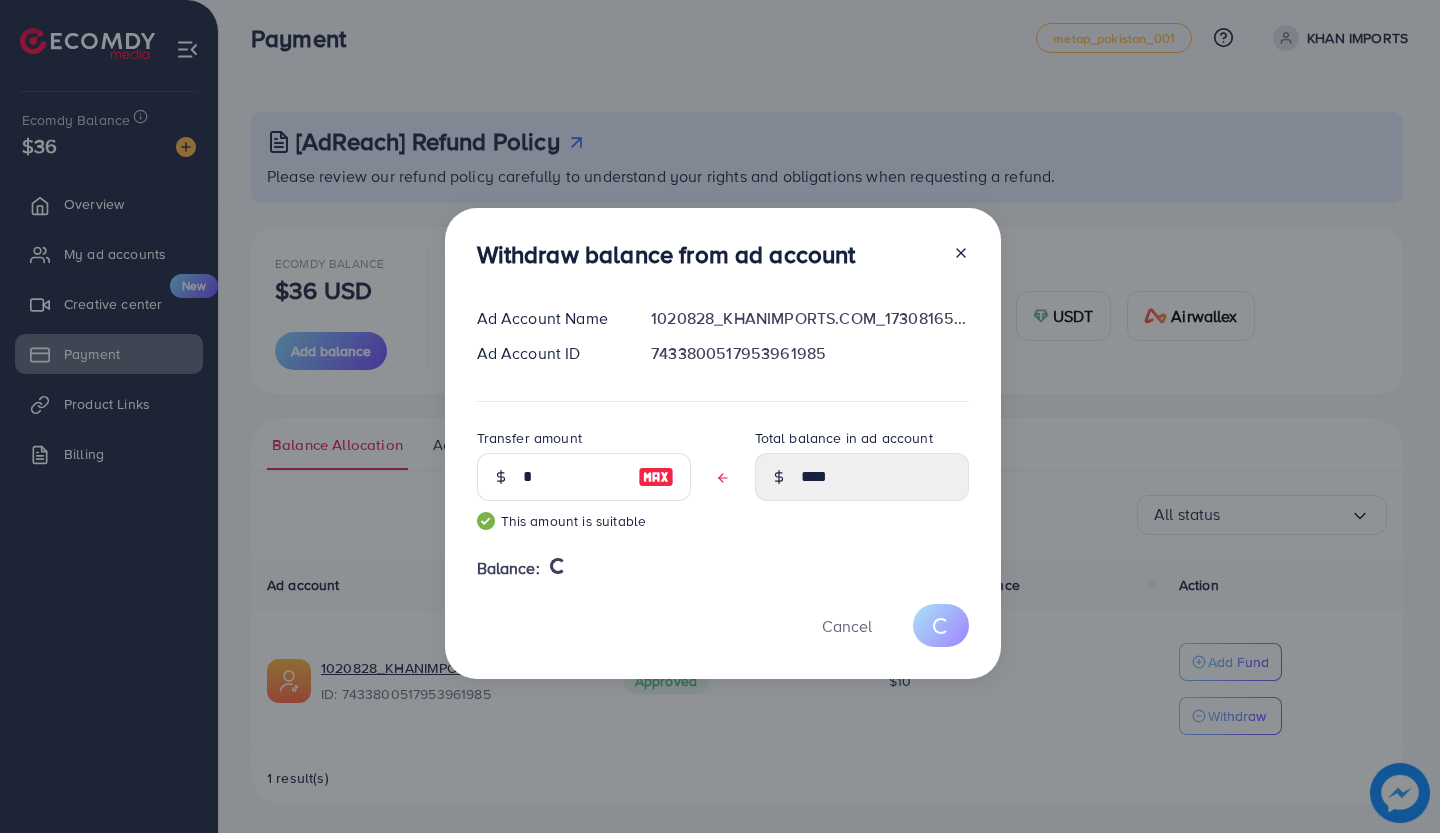 type 